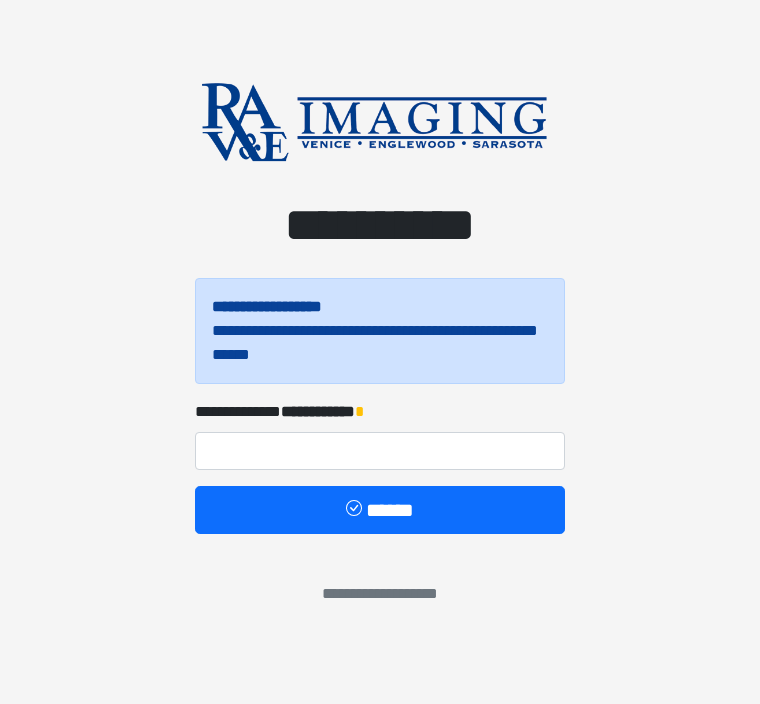 scroll, scrollTop: 0, scrollLeft: 0, axis: both 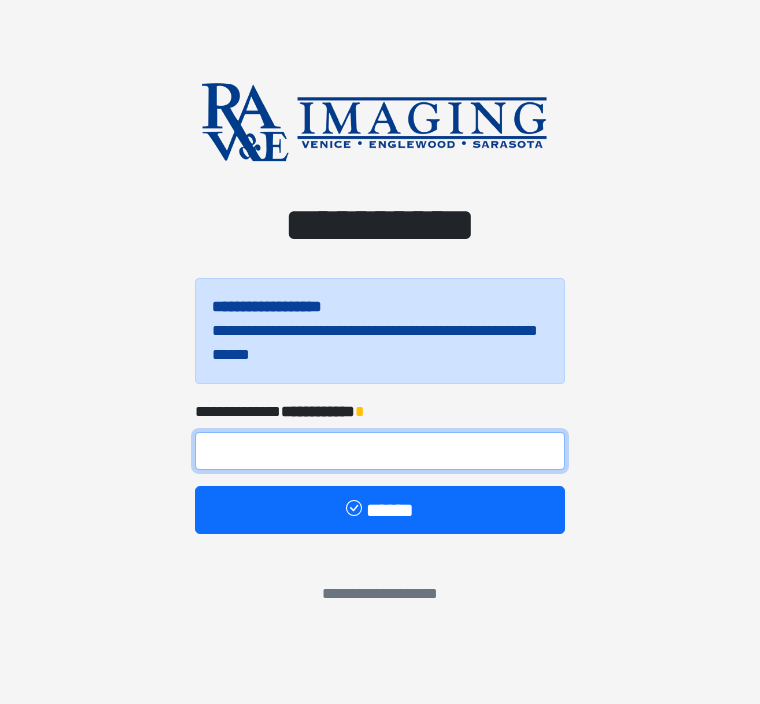 click at bounding box center [380, 451] 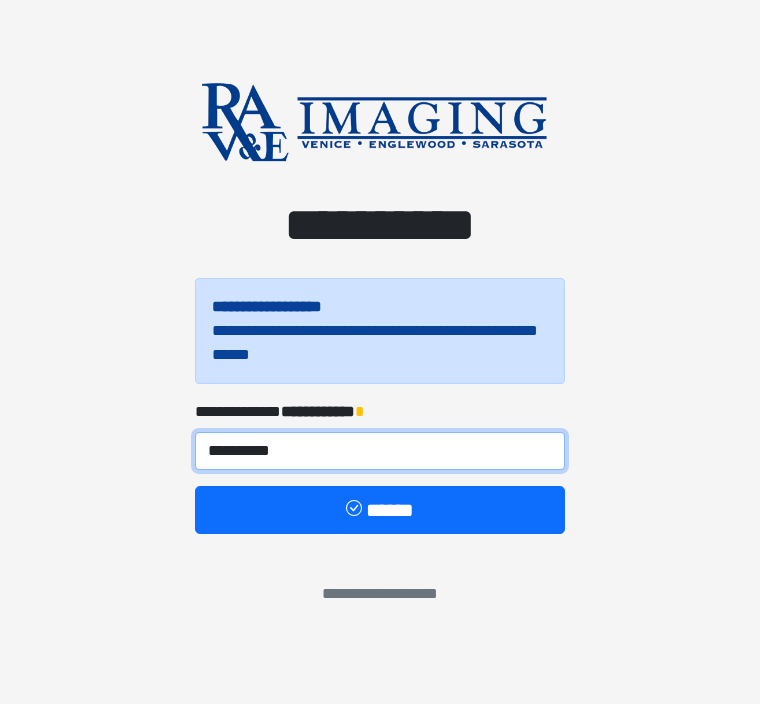 type on "**********" 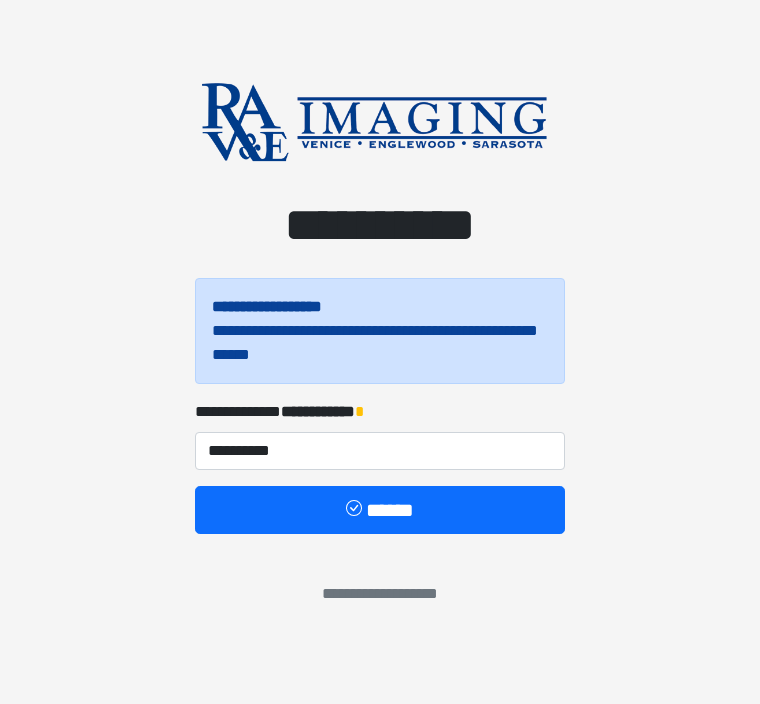 click on "******" at bounding box center (380, 510) 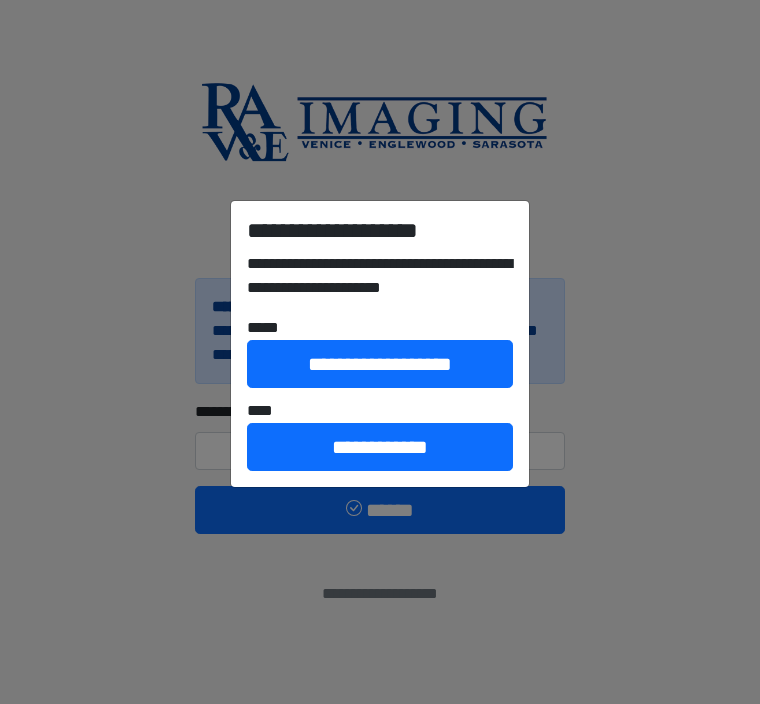 click on "**********" at bounding box center [380, 447] 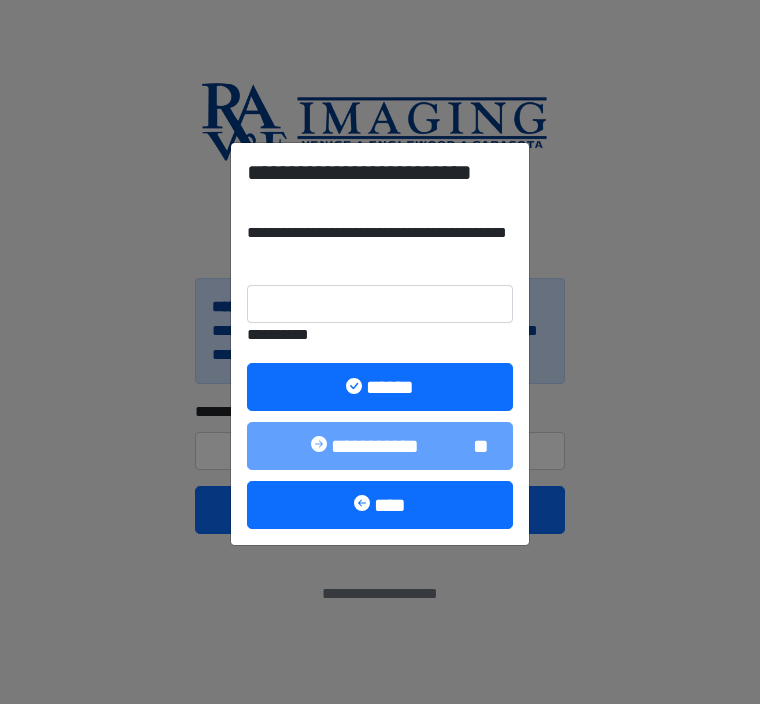 click on "******" at bounding box center (380, 387) 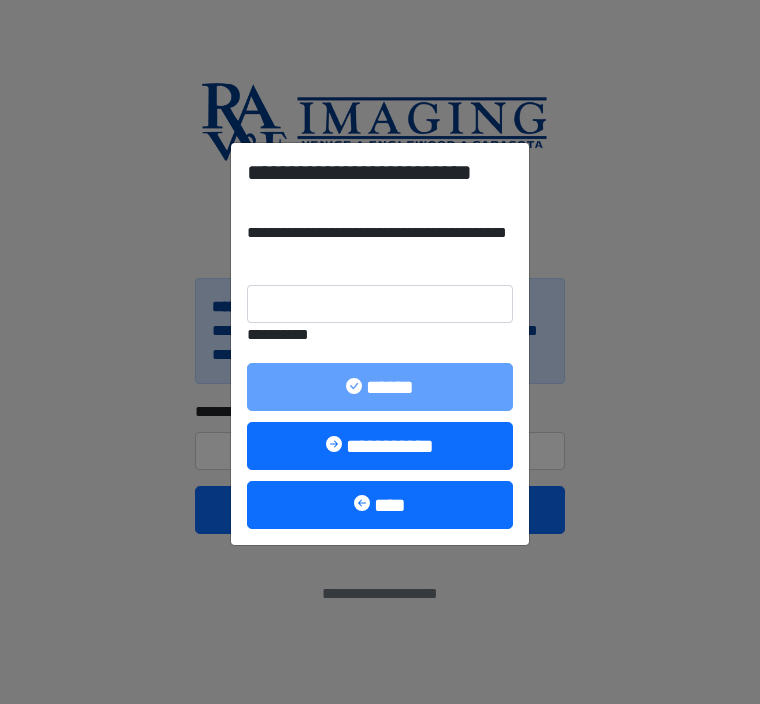 click on "**********" at bounding box center (380, 446) 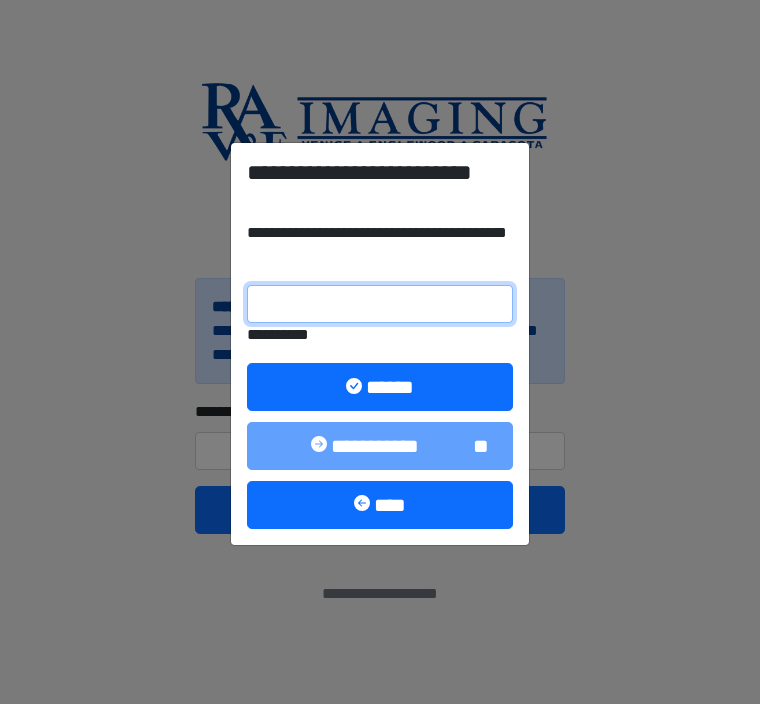 click on "**********" at bounding box center [380, 304] 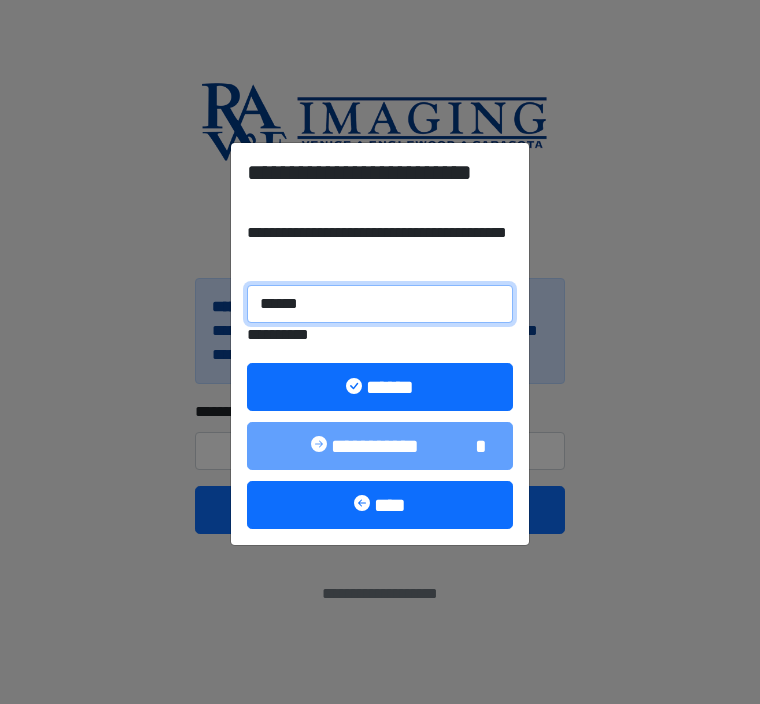 type on "******" 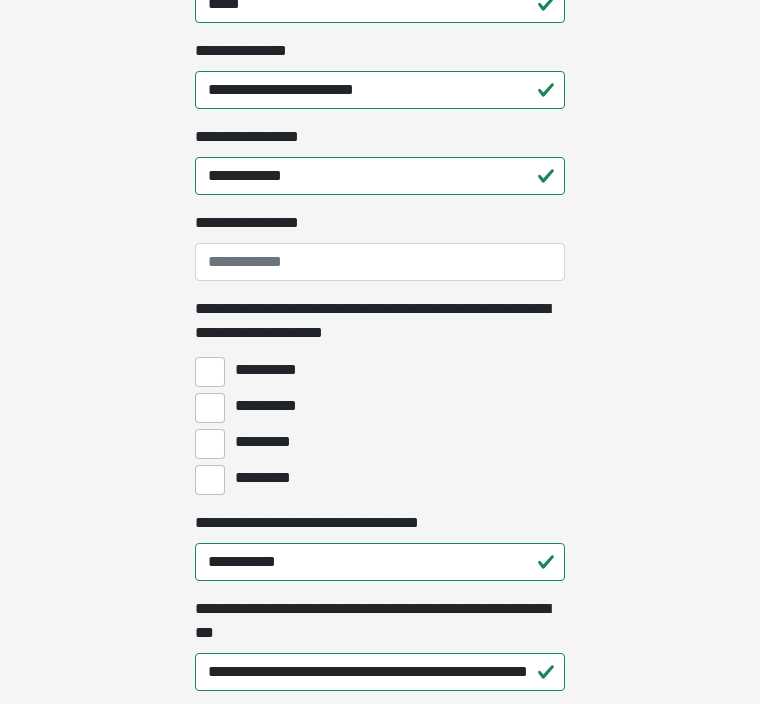 scroll, scrollTop: 1320, scrollLeft: 0, axis: vertical 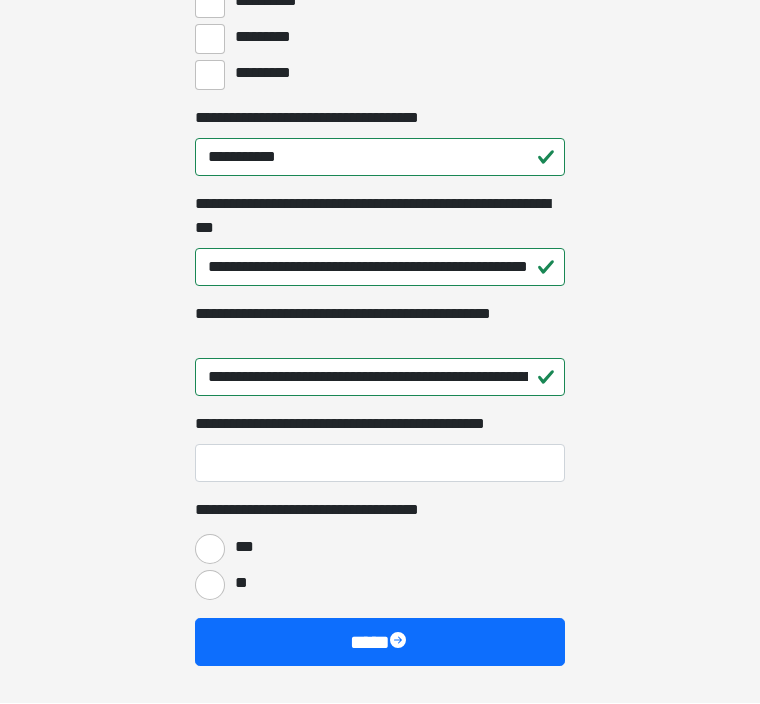 click on "***" at bounding box center (210, 550) 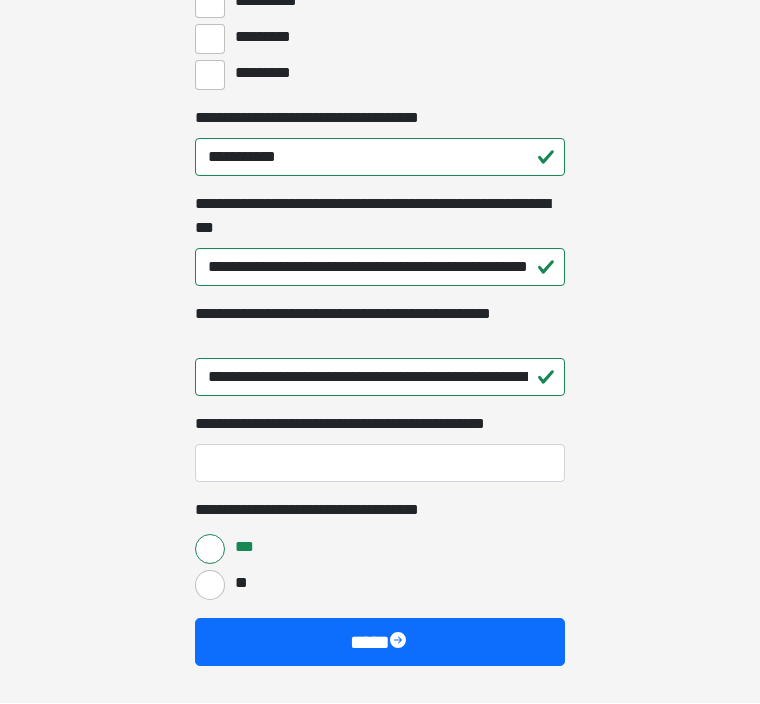 click on "****" at bounding box center [380, 643] 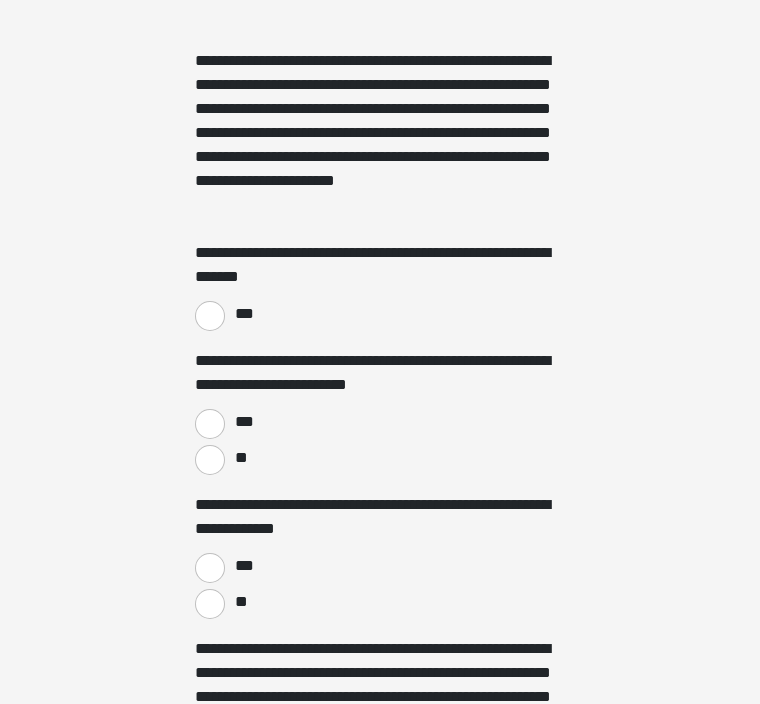 scroll, scrollTop: 1312, scrollLeft: 0, axis: vertical 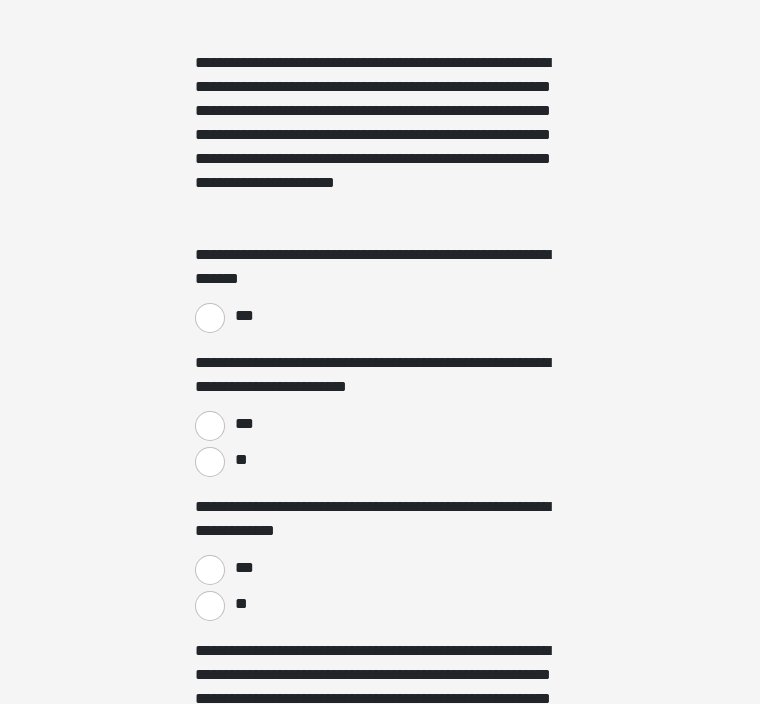 click on "***" at bounding box center (210, 318) 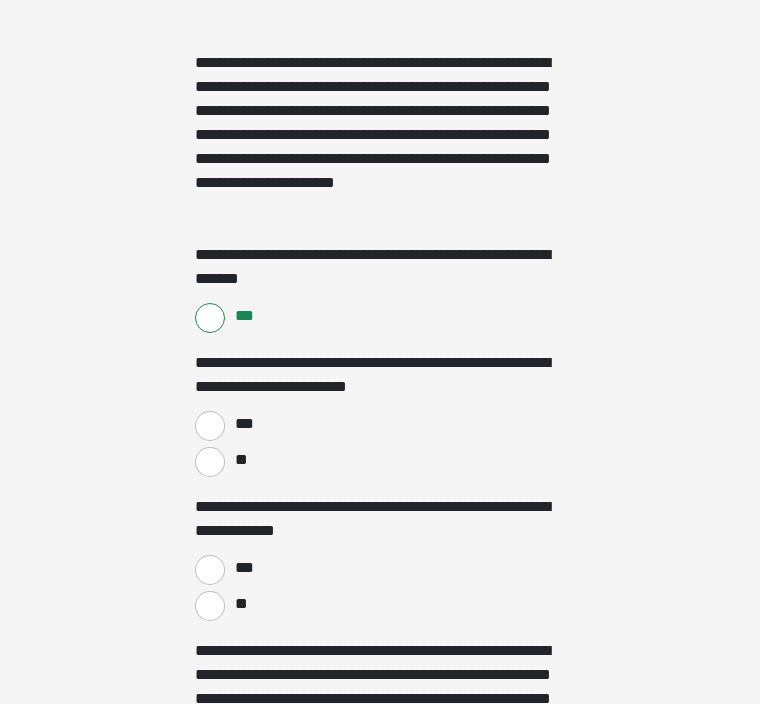 click on "***" at bounding box center (210, 426) 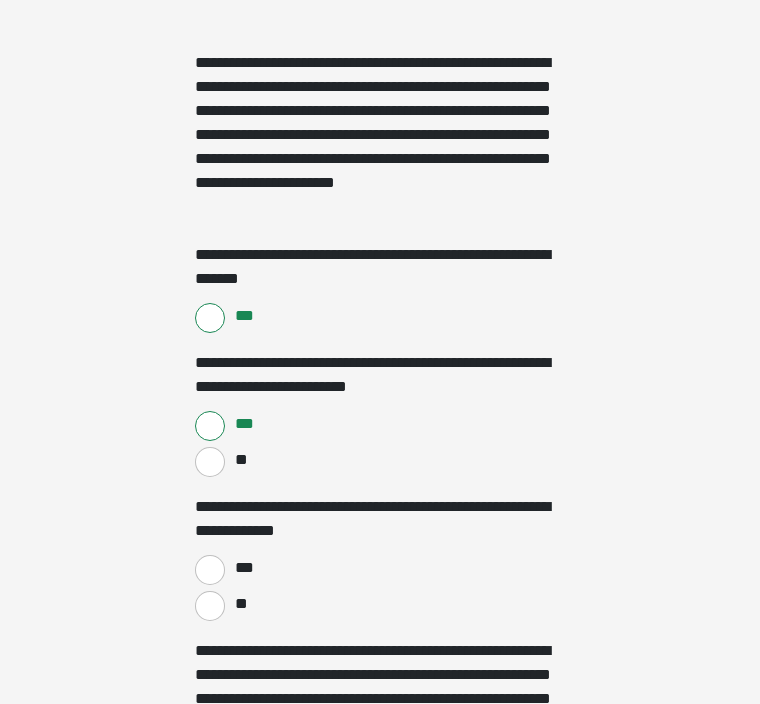 click on "**" at bounding box center [210, 606] 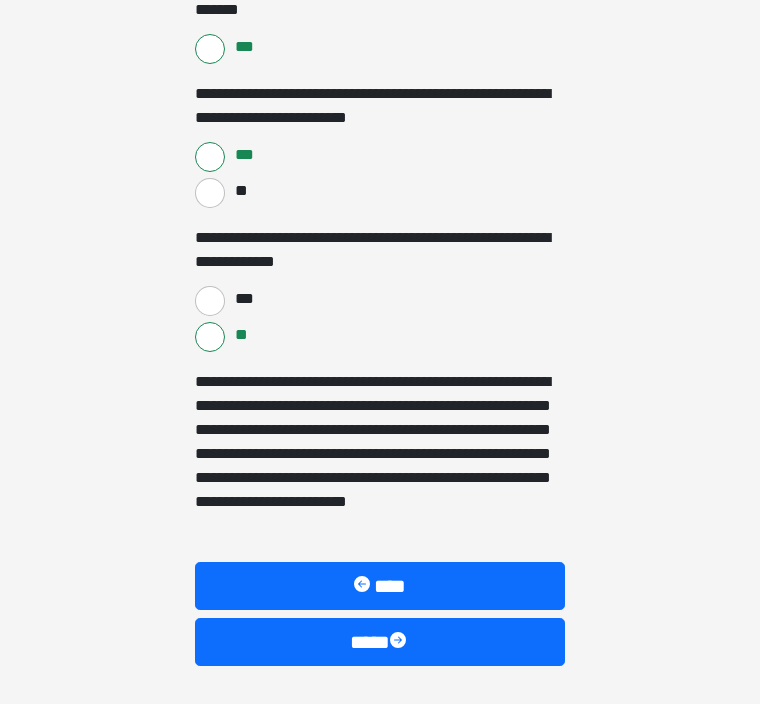 scroll, scrollTop: 1580, scrollLeft: 0, axis: vertical 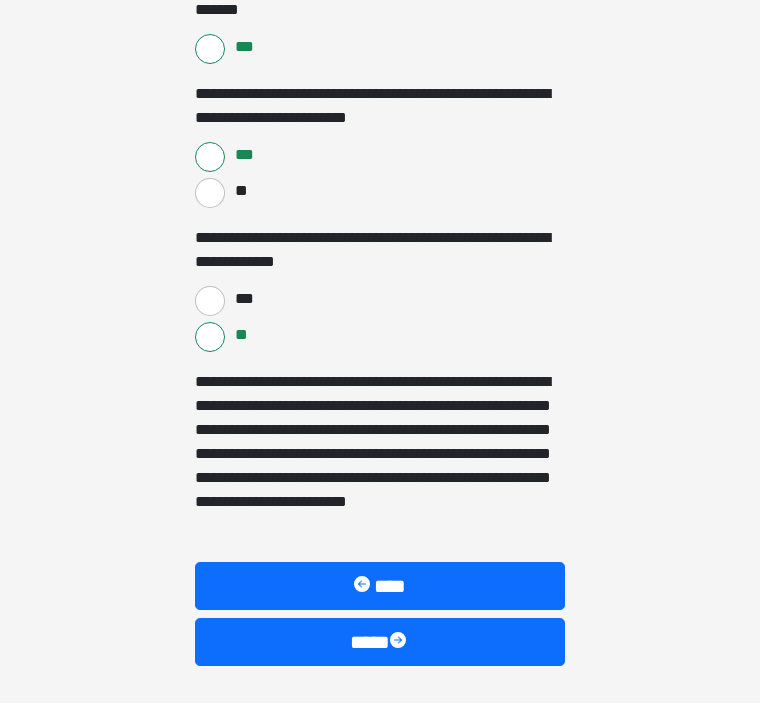 click on "****" at bounding box center (380, 643) 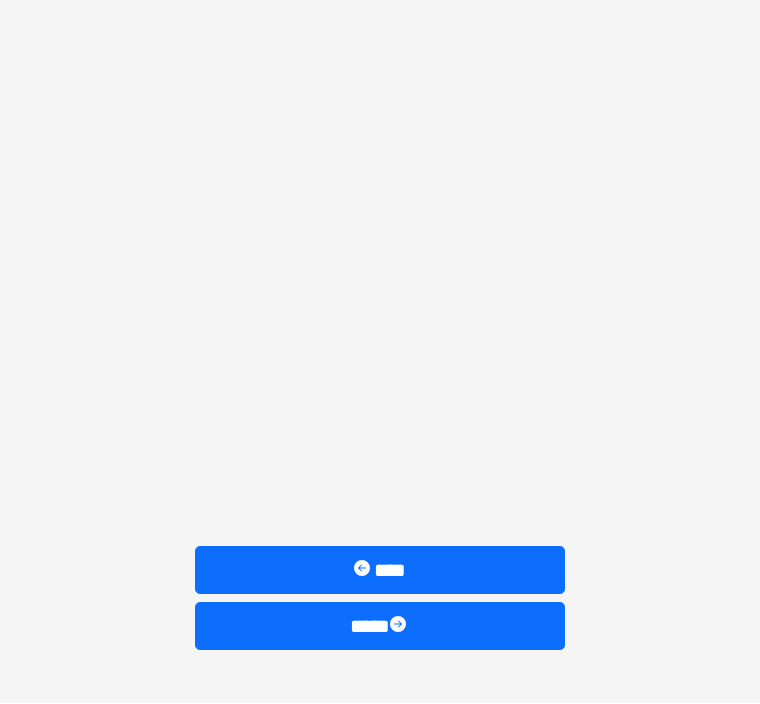 scroll, scrollTop: 786, scrollLeft: 0, axis: vertical 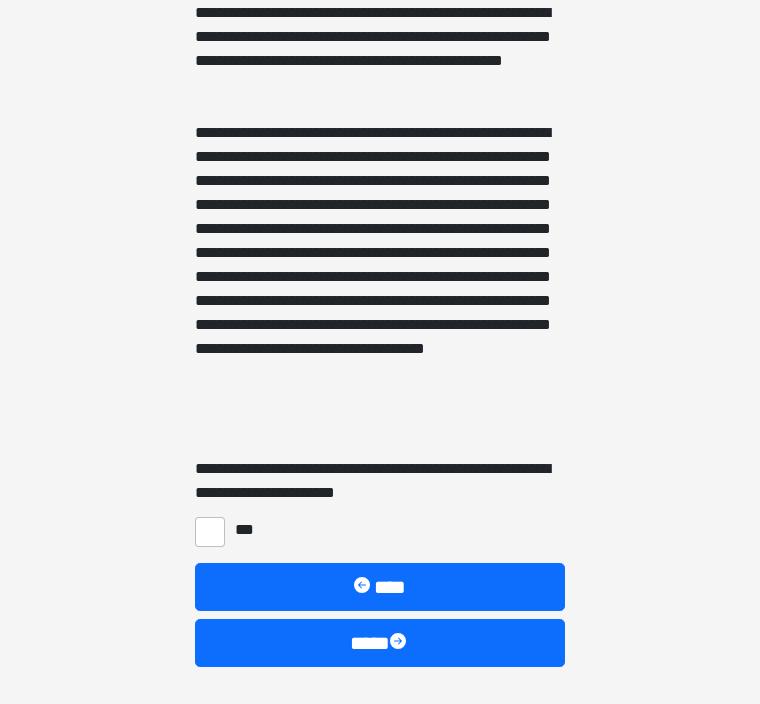 click at bounding box center (400, 643) 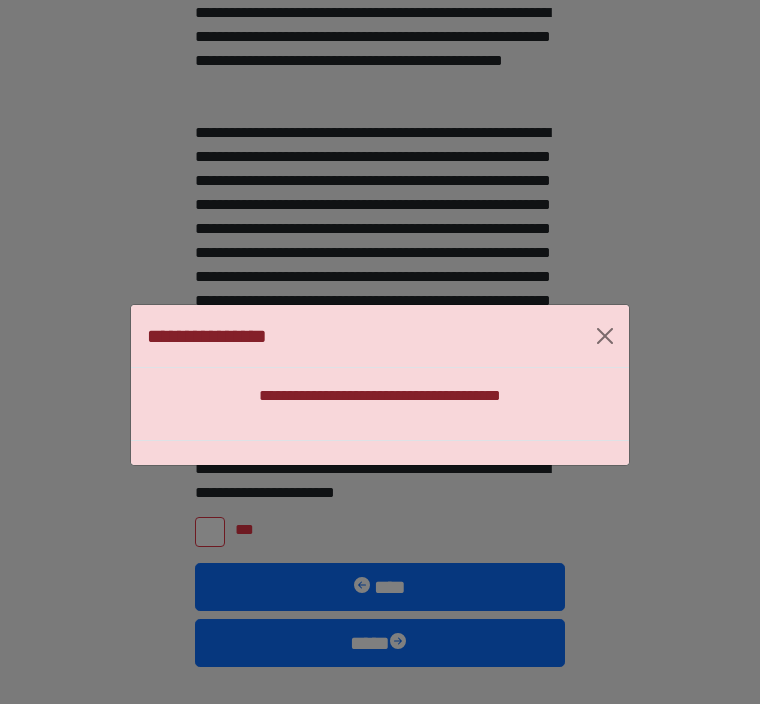 click at bounding box center (605, 336) 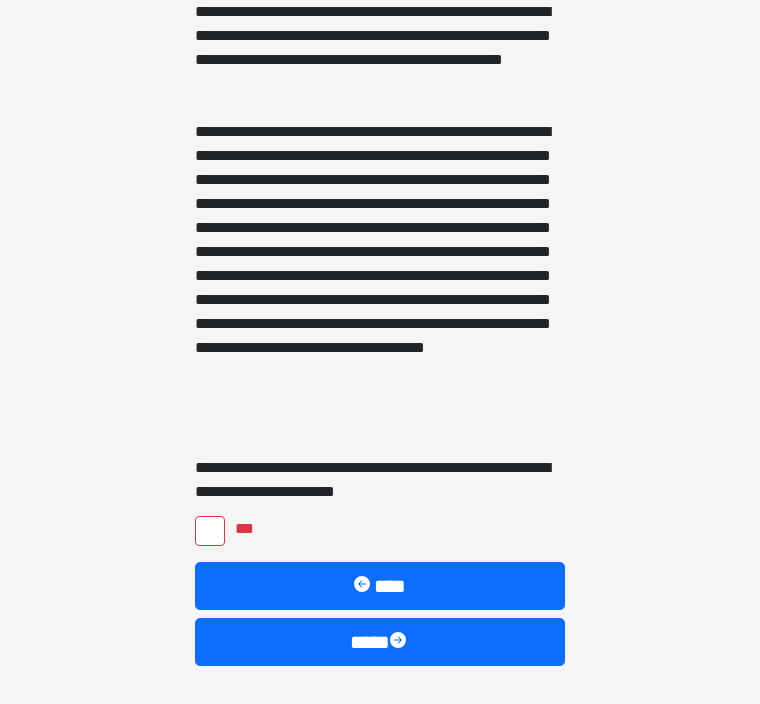 scroll, scrollTop: 786, scrollLeft: 0, axis: vertical 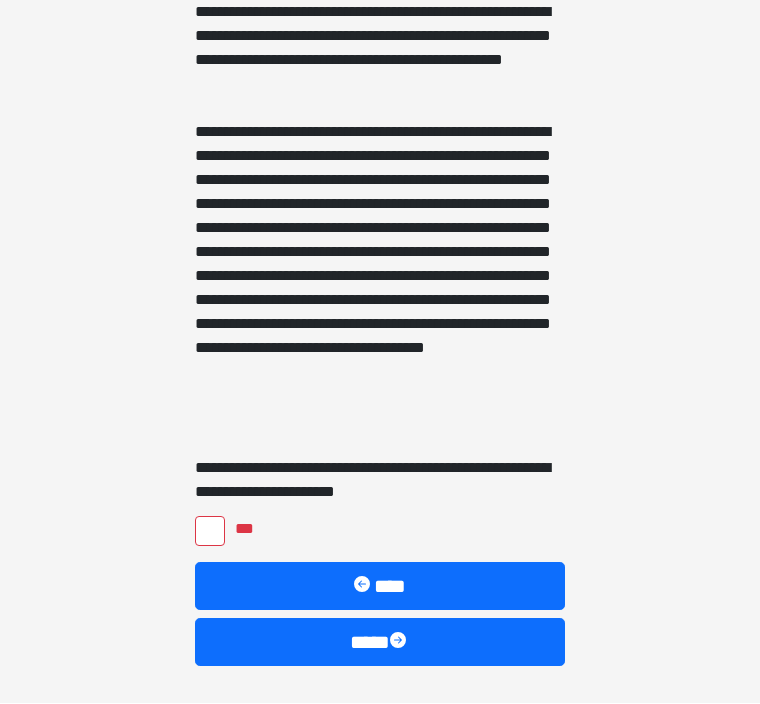 click on "***" at bounding box center (210, 532) 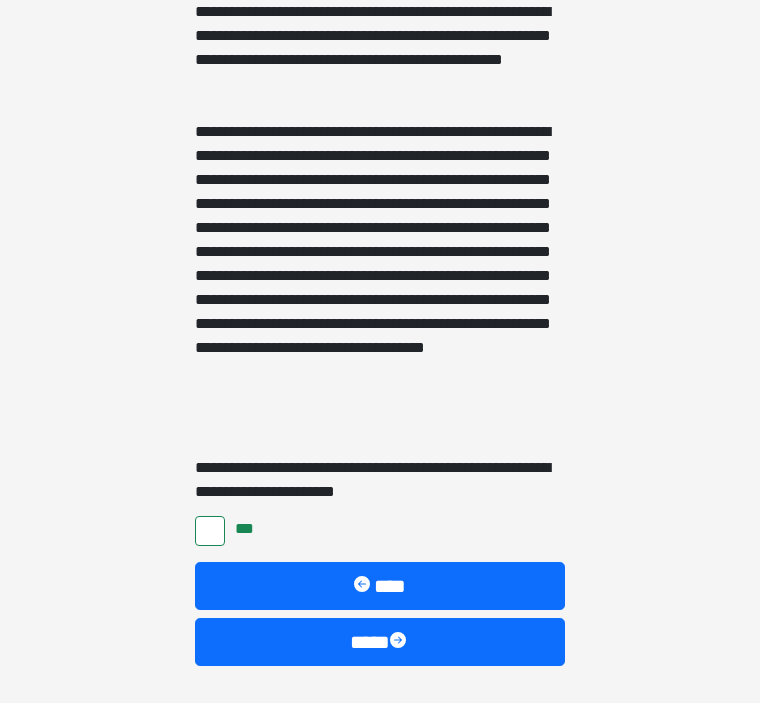 click on "****" at bounding box center (380, 643) 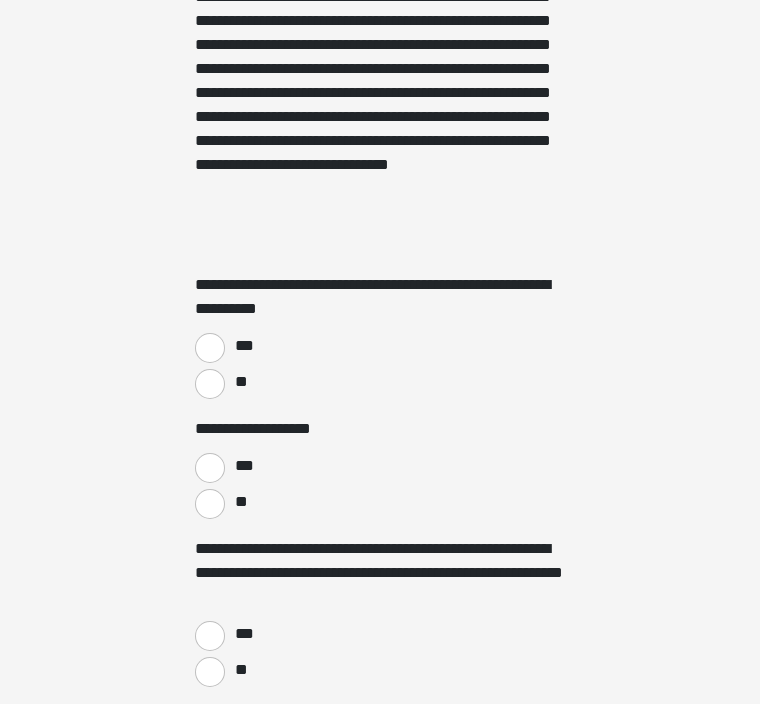 scroll, scrollTop: 525, scrollLeft: 0, axis: vertical 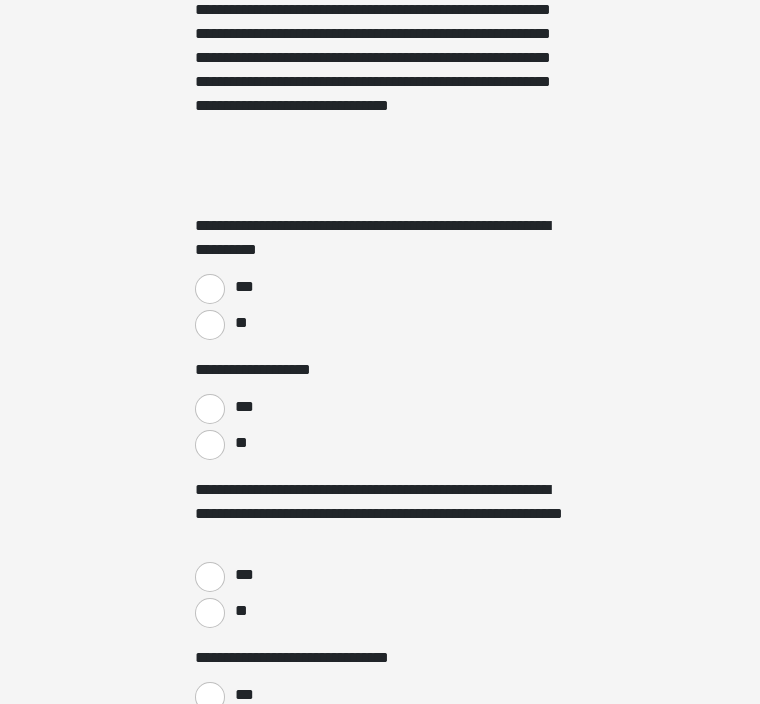 click on "**" at bounding box center (210, 325) 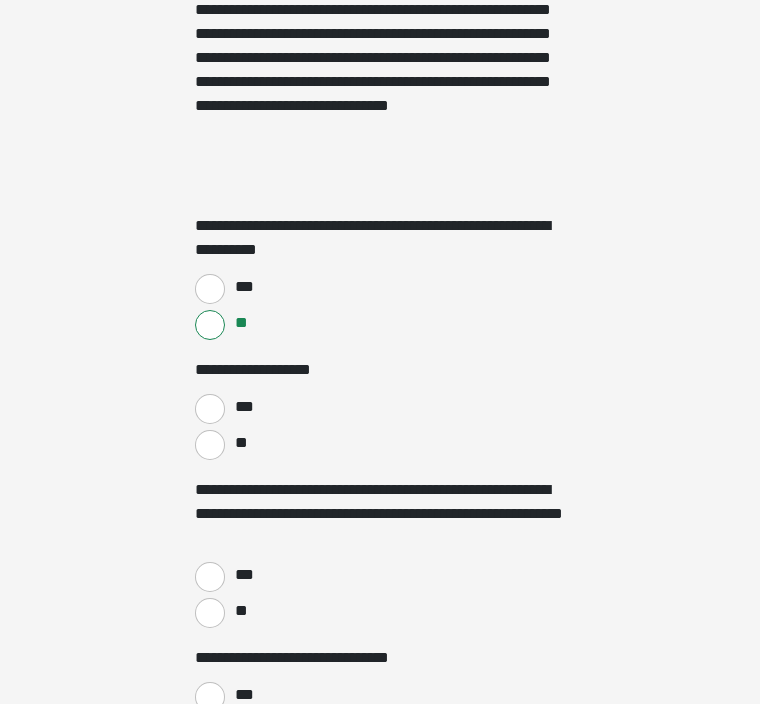 click on "**" at bounding box center [242, 443] 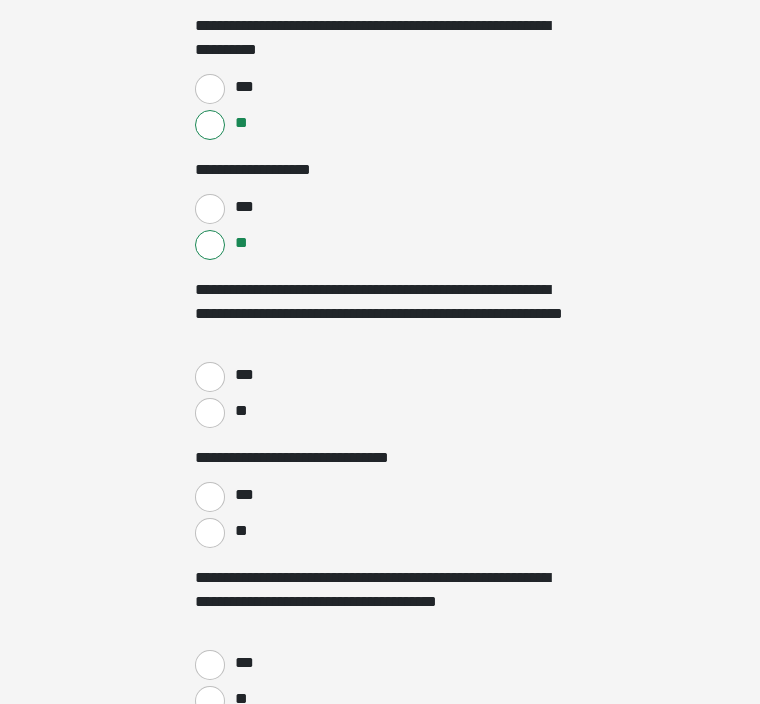 scroll, scrollTop: 726, scrollLeft: 0, axis: vertical 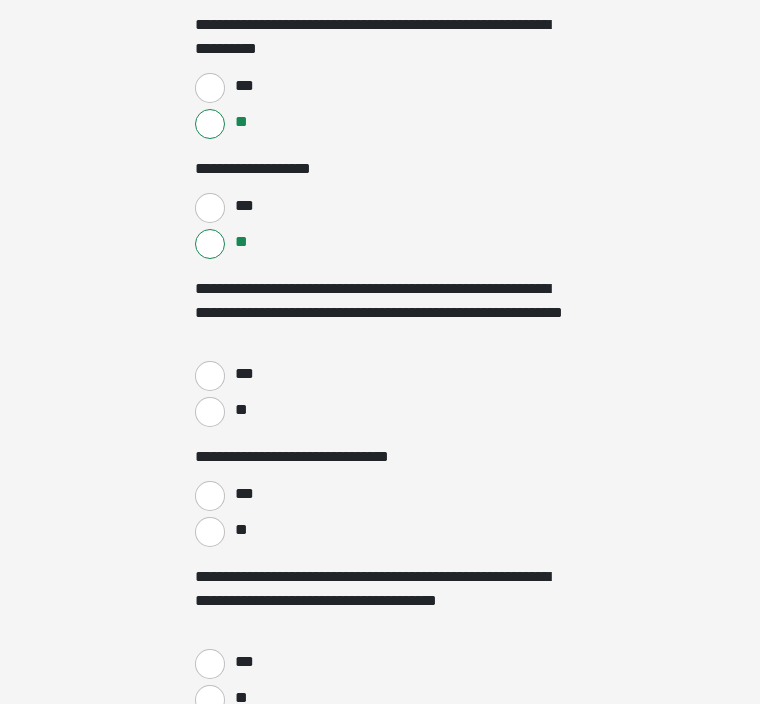 click on "**" at bounding box center [210, 412] 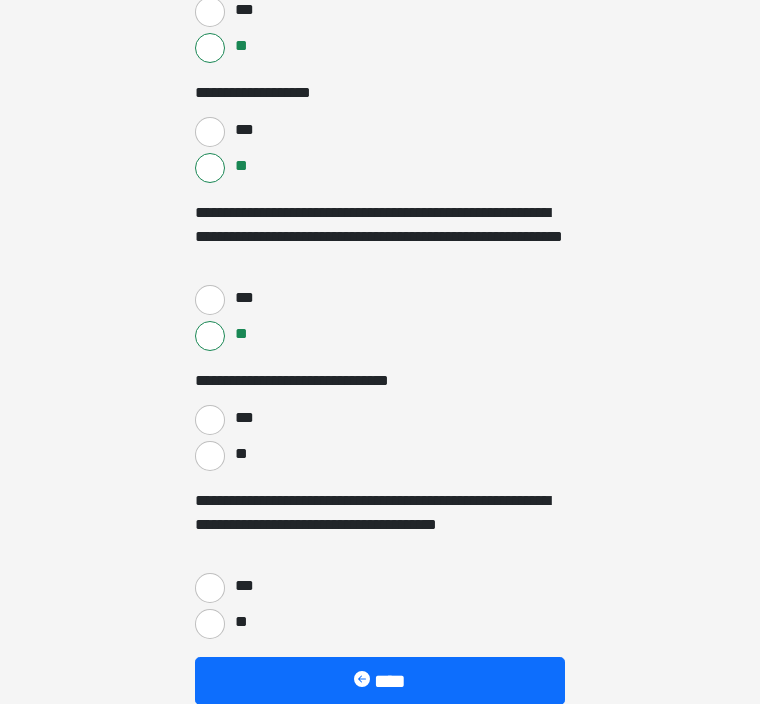 scroll, scrollTop: 797, scrollLeft: 0, axis: vertical 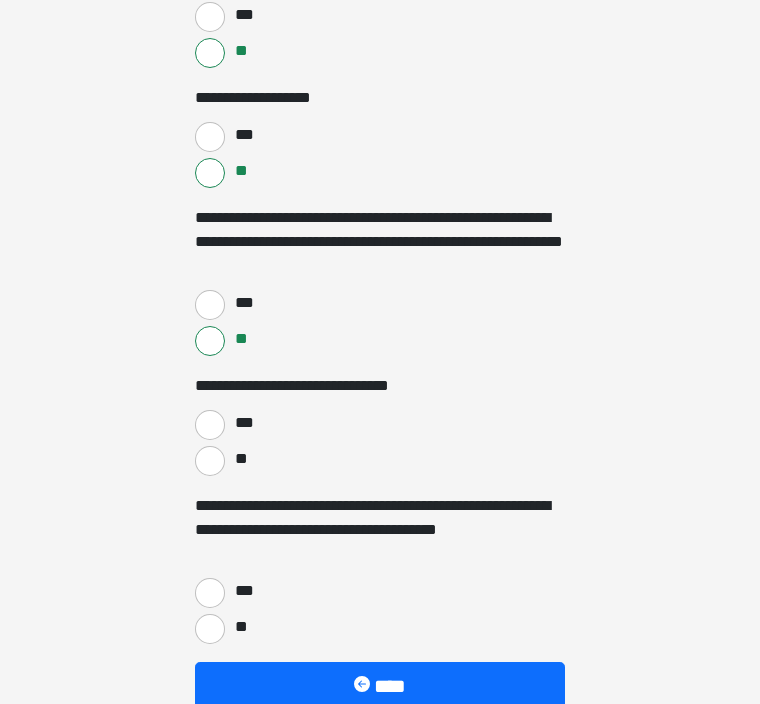 click on "**" at bounding box center [210, 461] 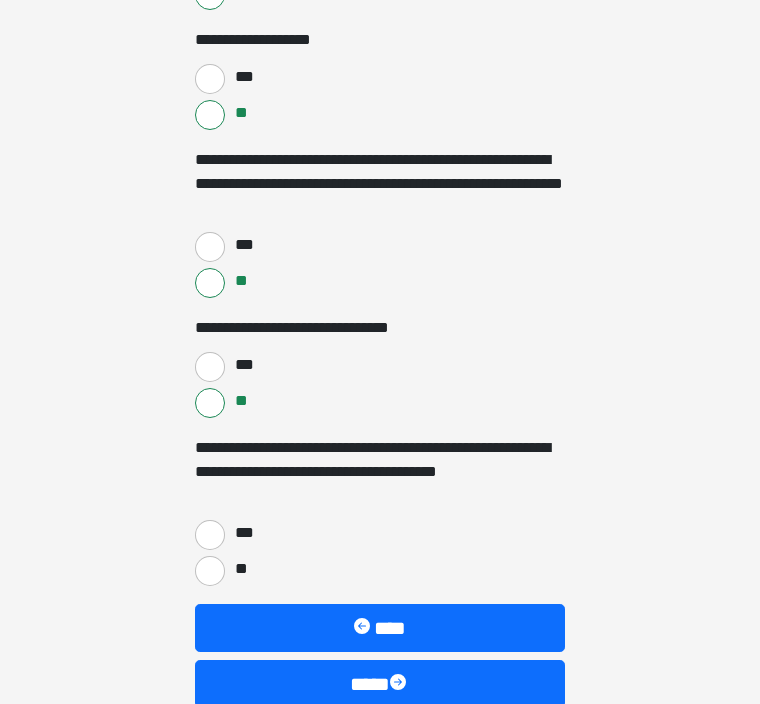 scroll, scrollTop: 896, scrollLeft: 0, axis: vertical 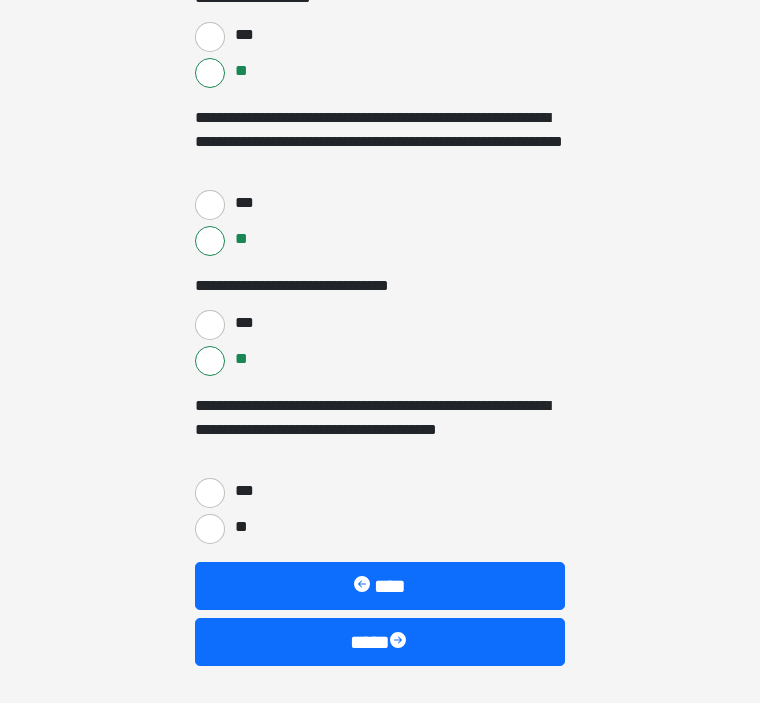 click on "***" at bounding box center (210, 494) 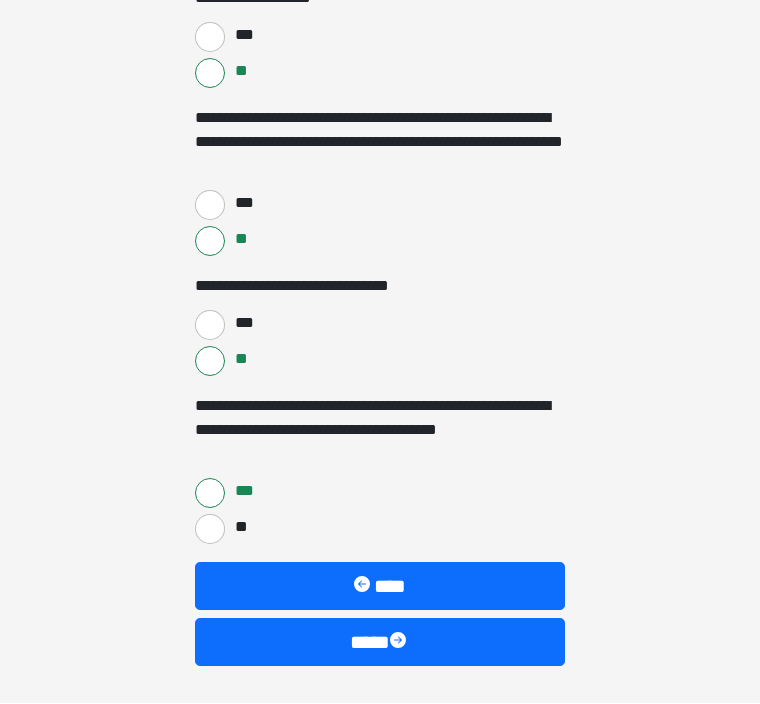 scroll, scrollTop: 896, scrollLeft: 0, axis: vertical 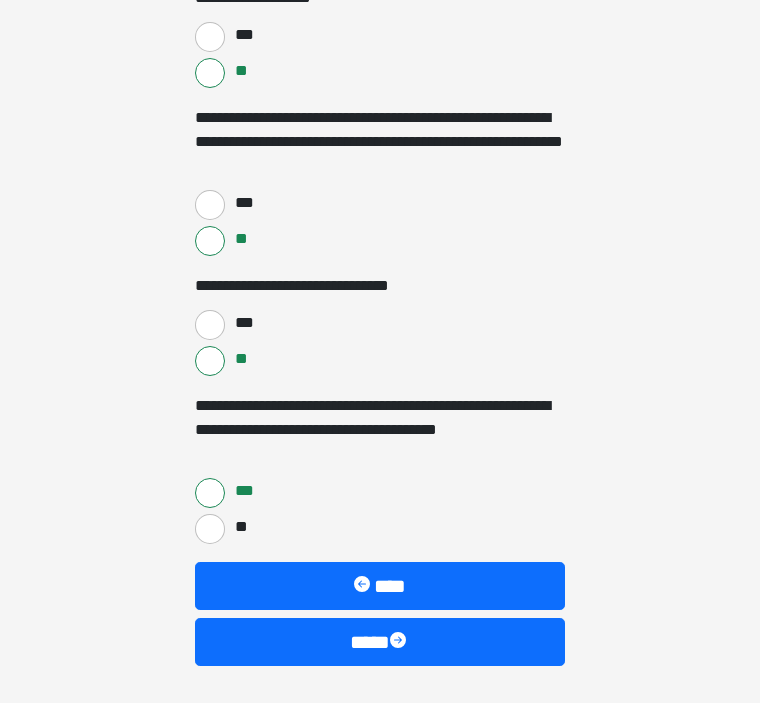 click at bounding box center [400, 643] 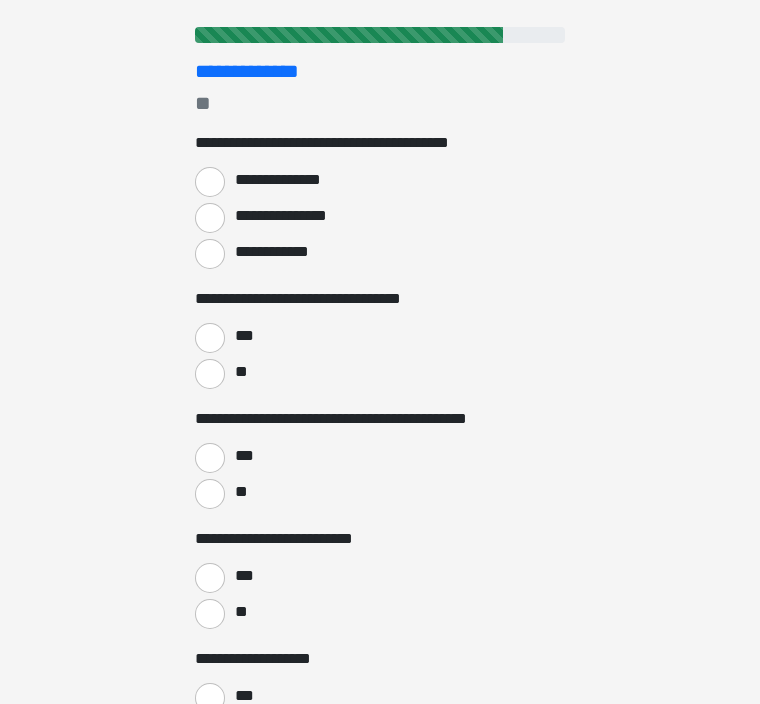 scroll, scrollTop: 224, scrollLeft: 0, axis: vertical 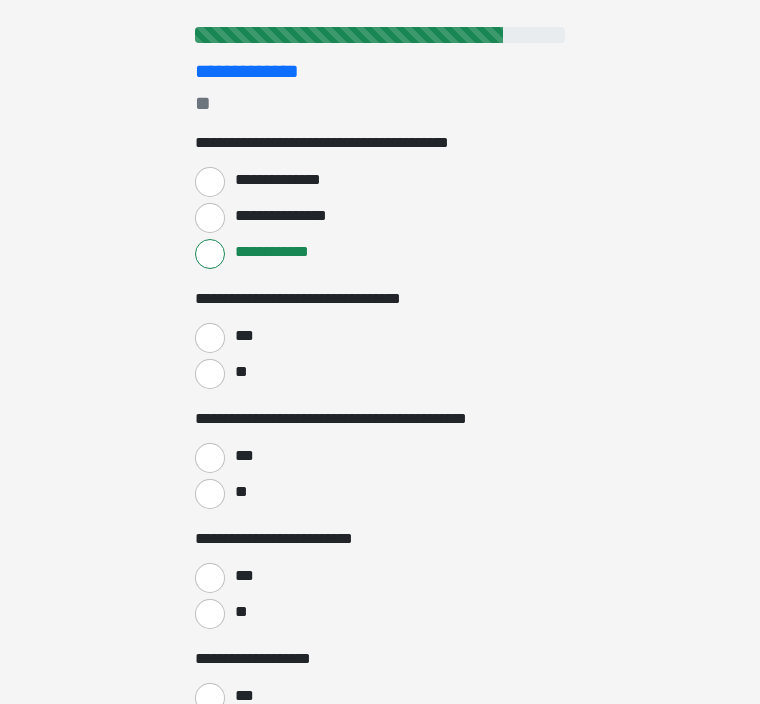 click on "**" at bounding box center [240, 372] 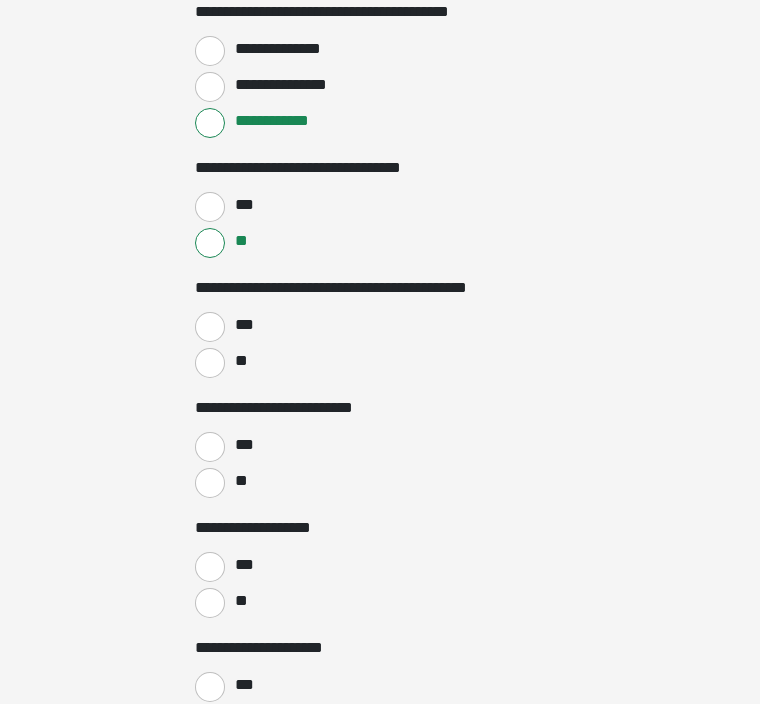 scroll, scrollTop: 360, scrollLeft: 0, axis: vertical 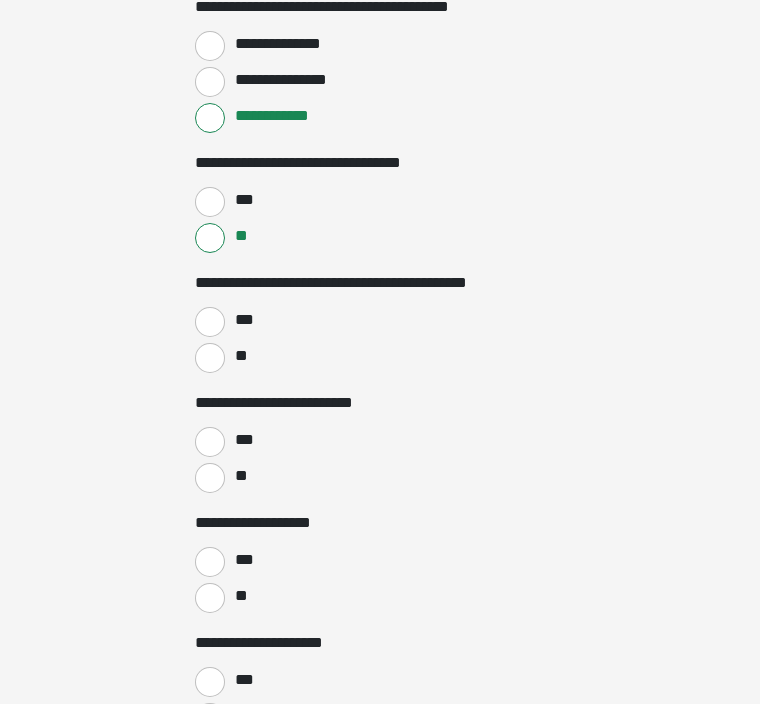 click on "**" at bounding box center (210, 358) 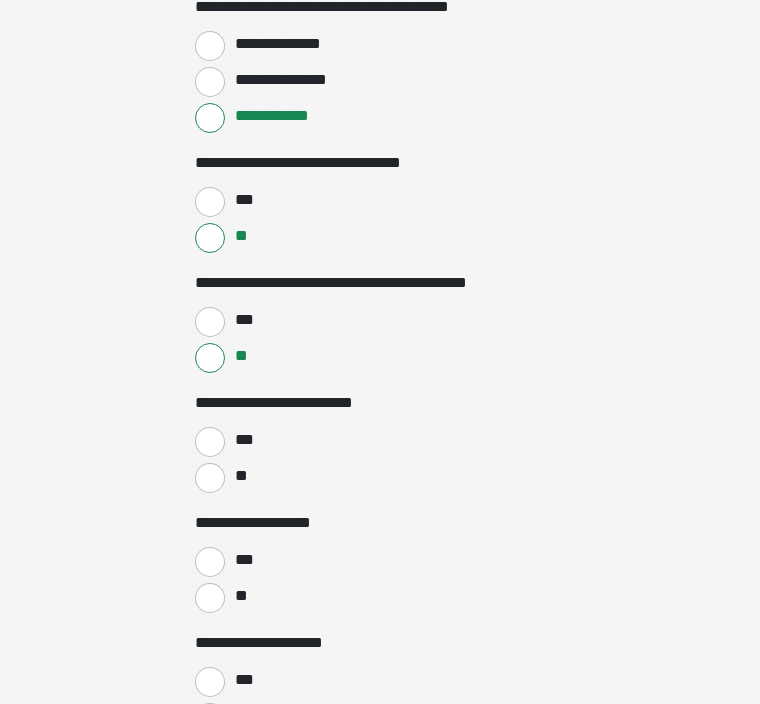 click on "**" at bounding box center [210, 478] 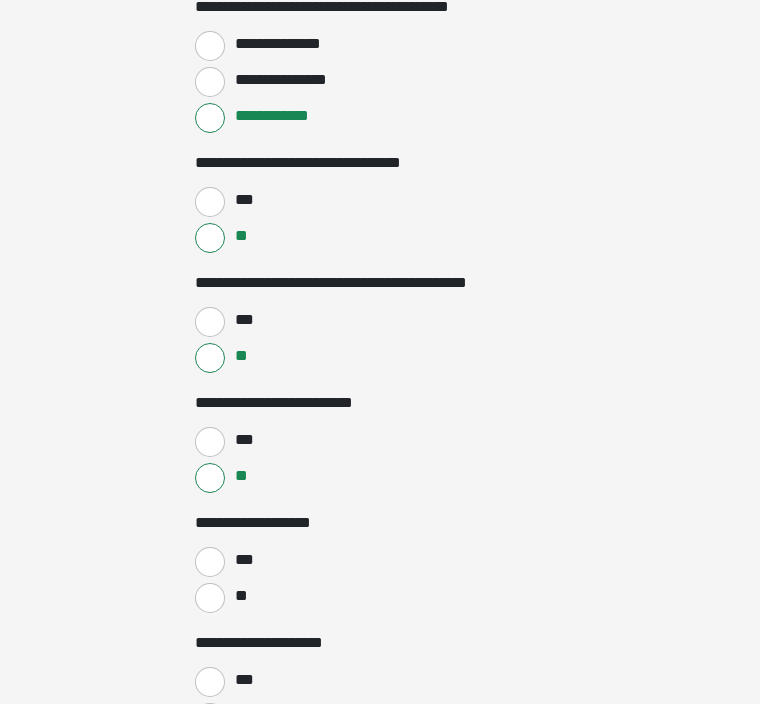 click on "**" at bounding box center [210, 598] 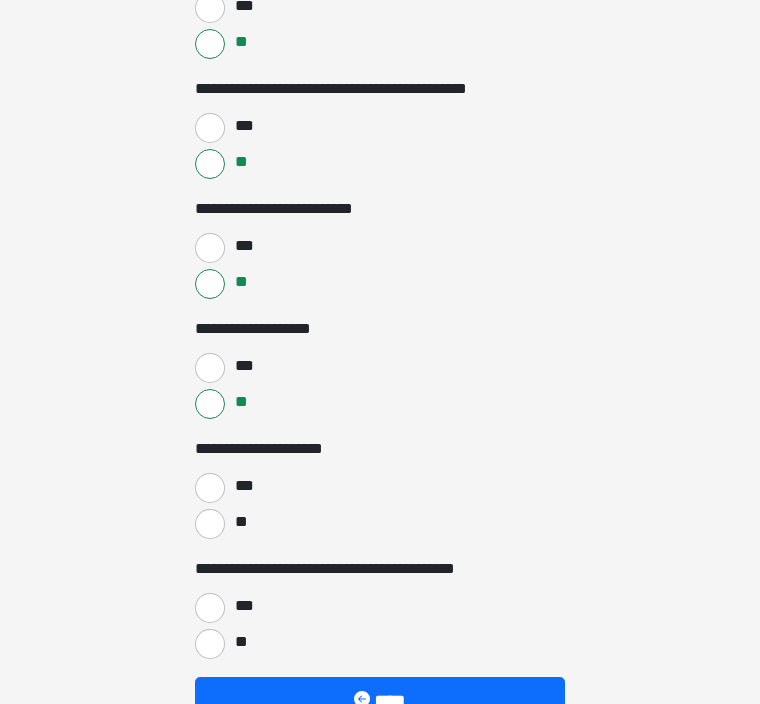click on "**" at bounding box center (210, 524) 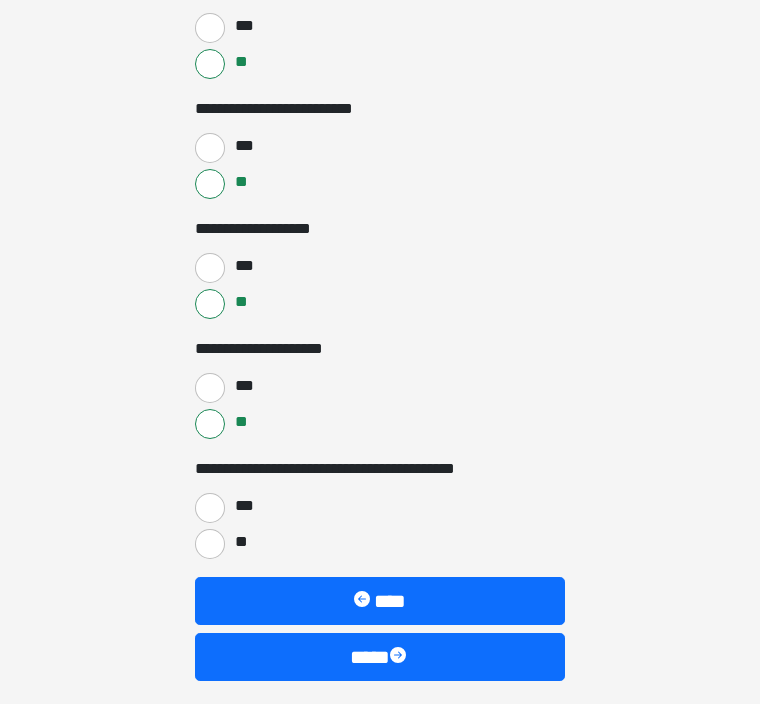 scroll, scrollTop: 668, scrollLeft: 0, axis: vertical 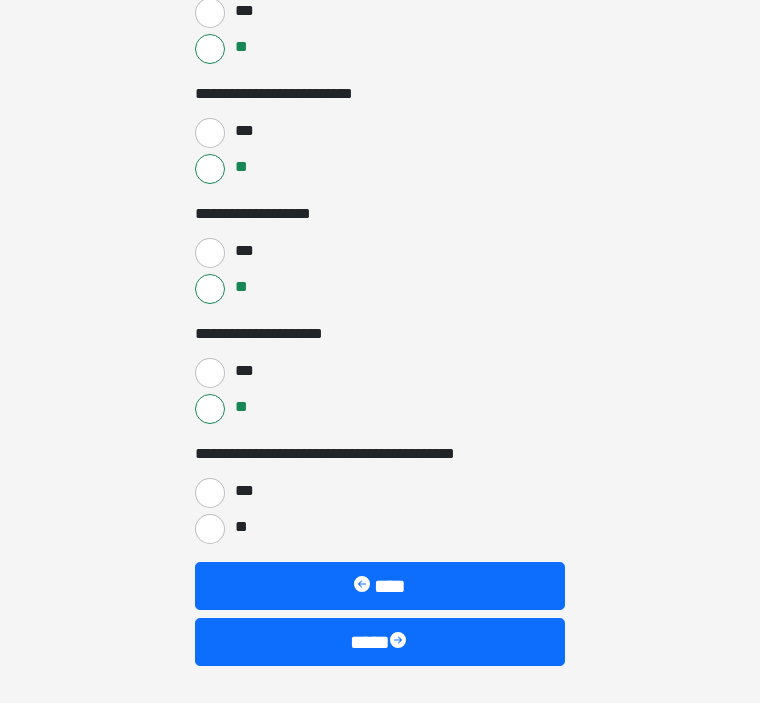 click on "***" at bounding box center (210, 494) 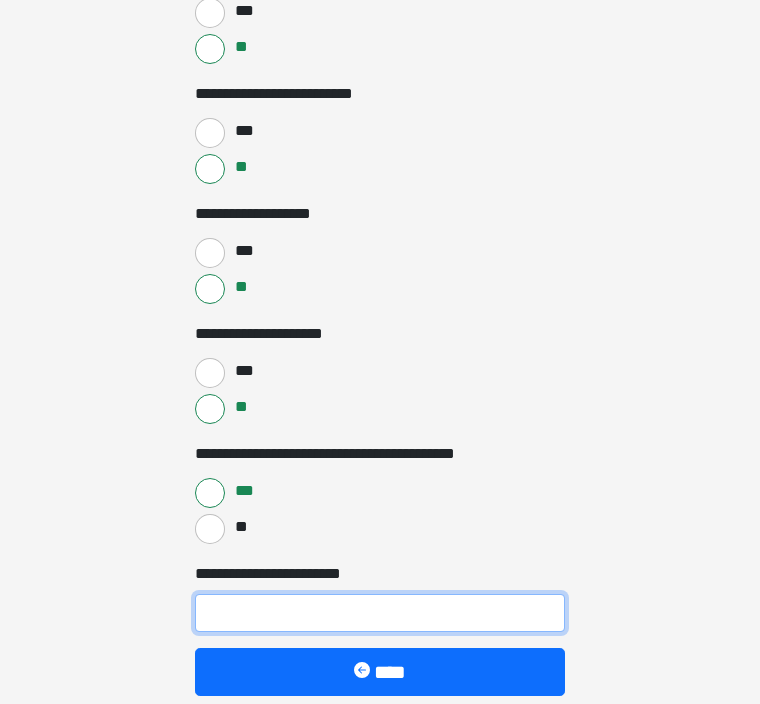 click on "**********" at bounding box center [380, 613] 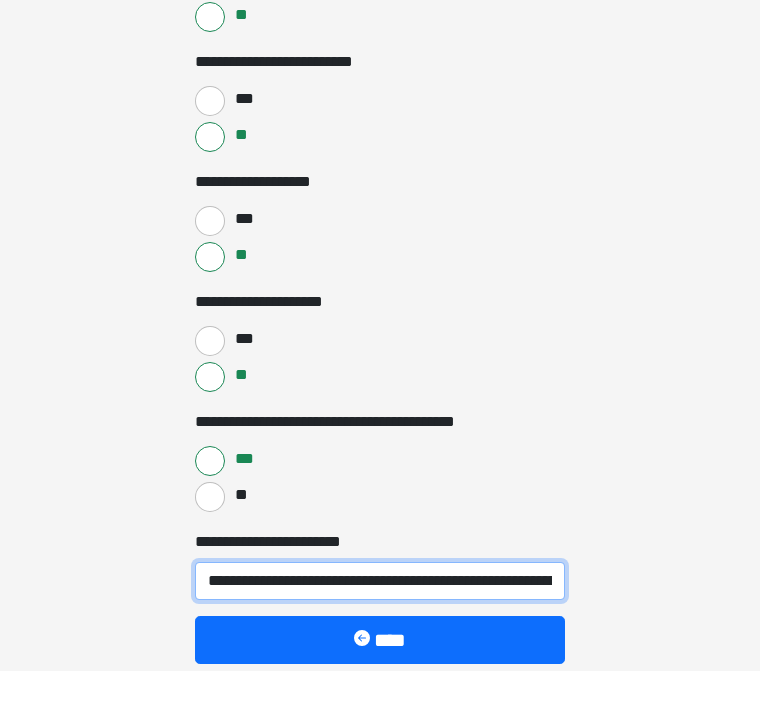 type on "**********" 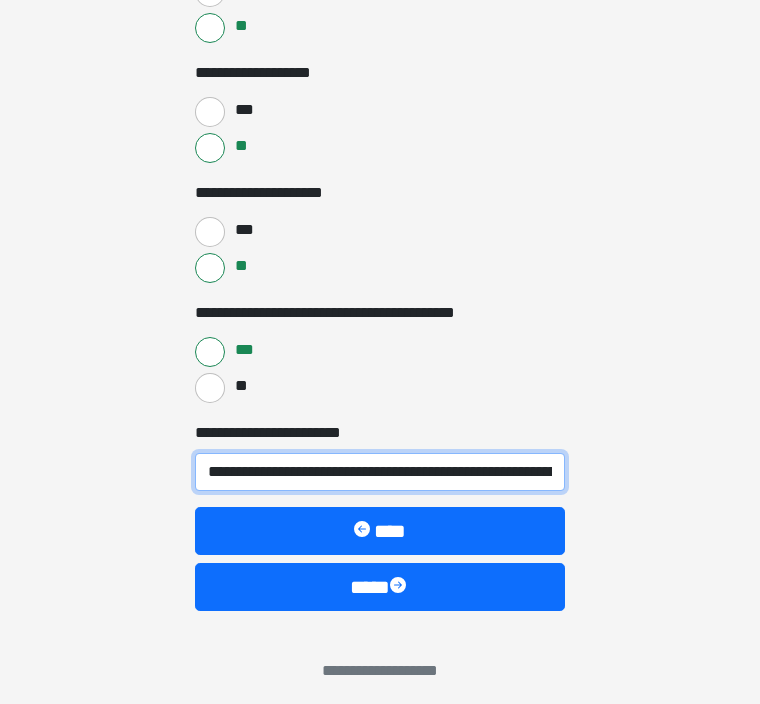 scroll, scrollTop: 809, scrollLeft: 0, axis: vertical 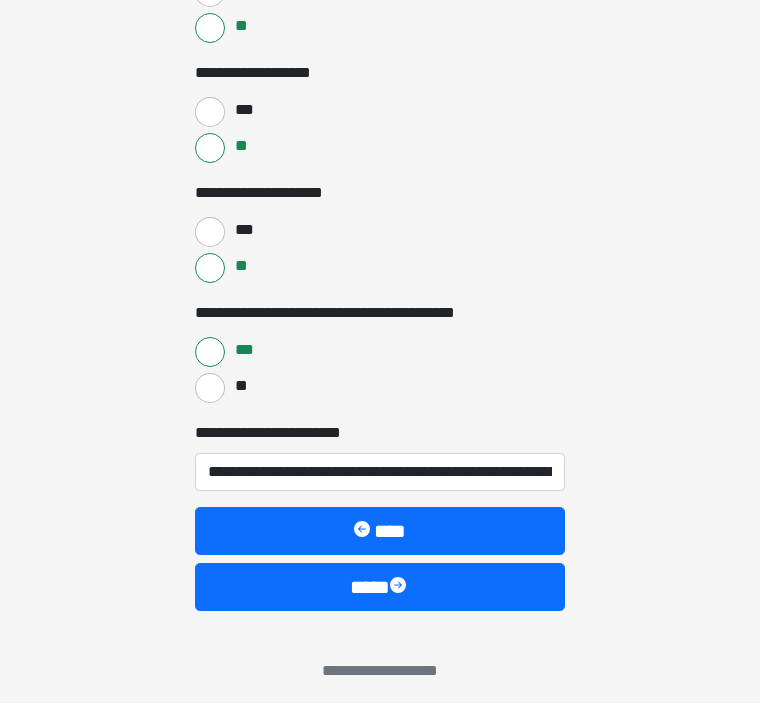 click at bounding box center (400, 588) 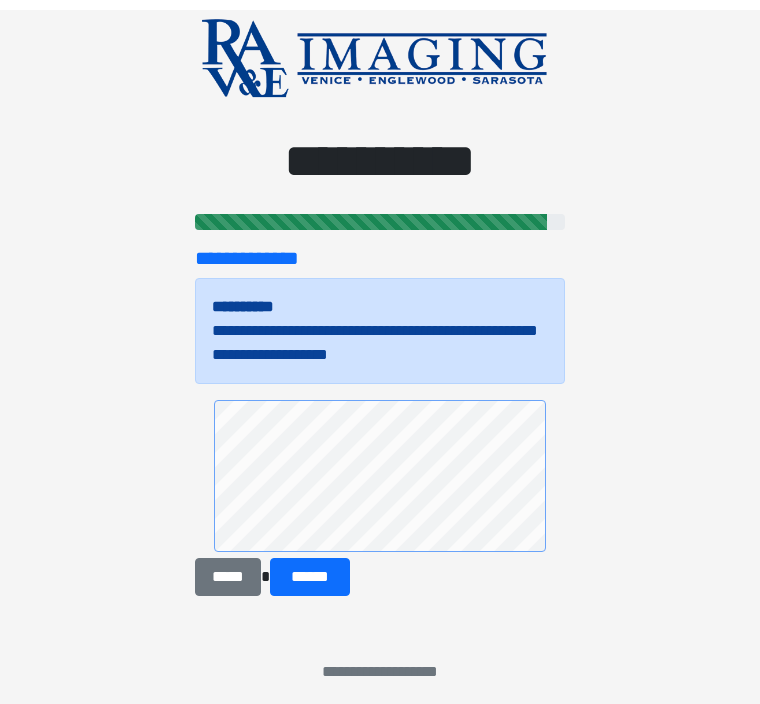 scroll, scrollTop: 48, scrollLeft: 0, axis: vertical 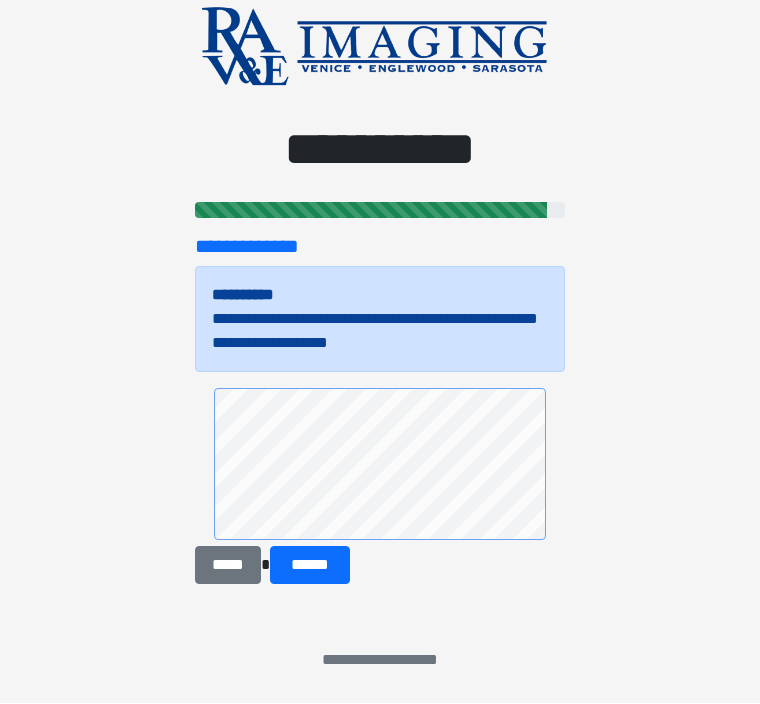 click on "*****" at bounding box center (228, 566) 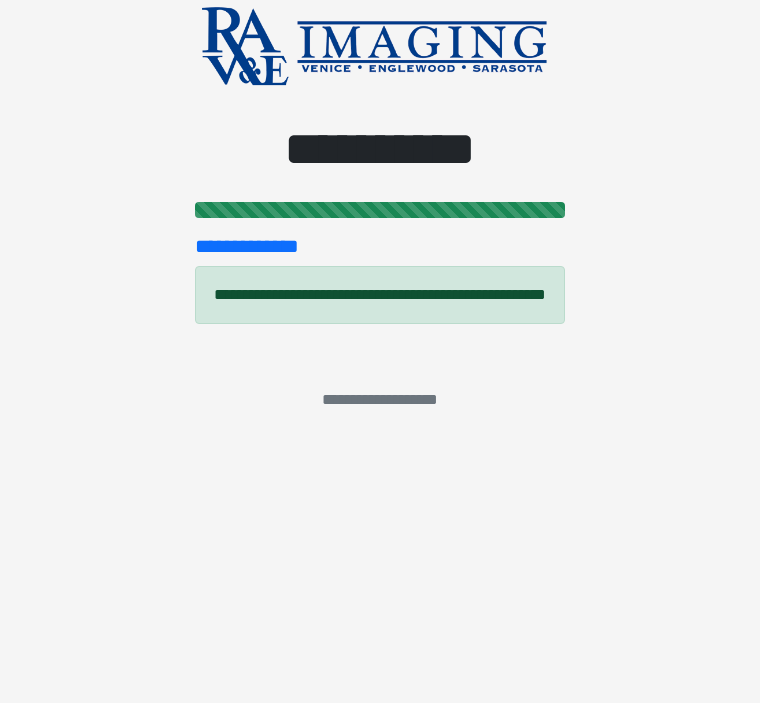 scroll, scrollTop: 0, scrollLeft: 0, axis: both 